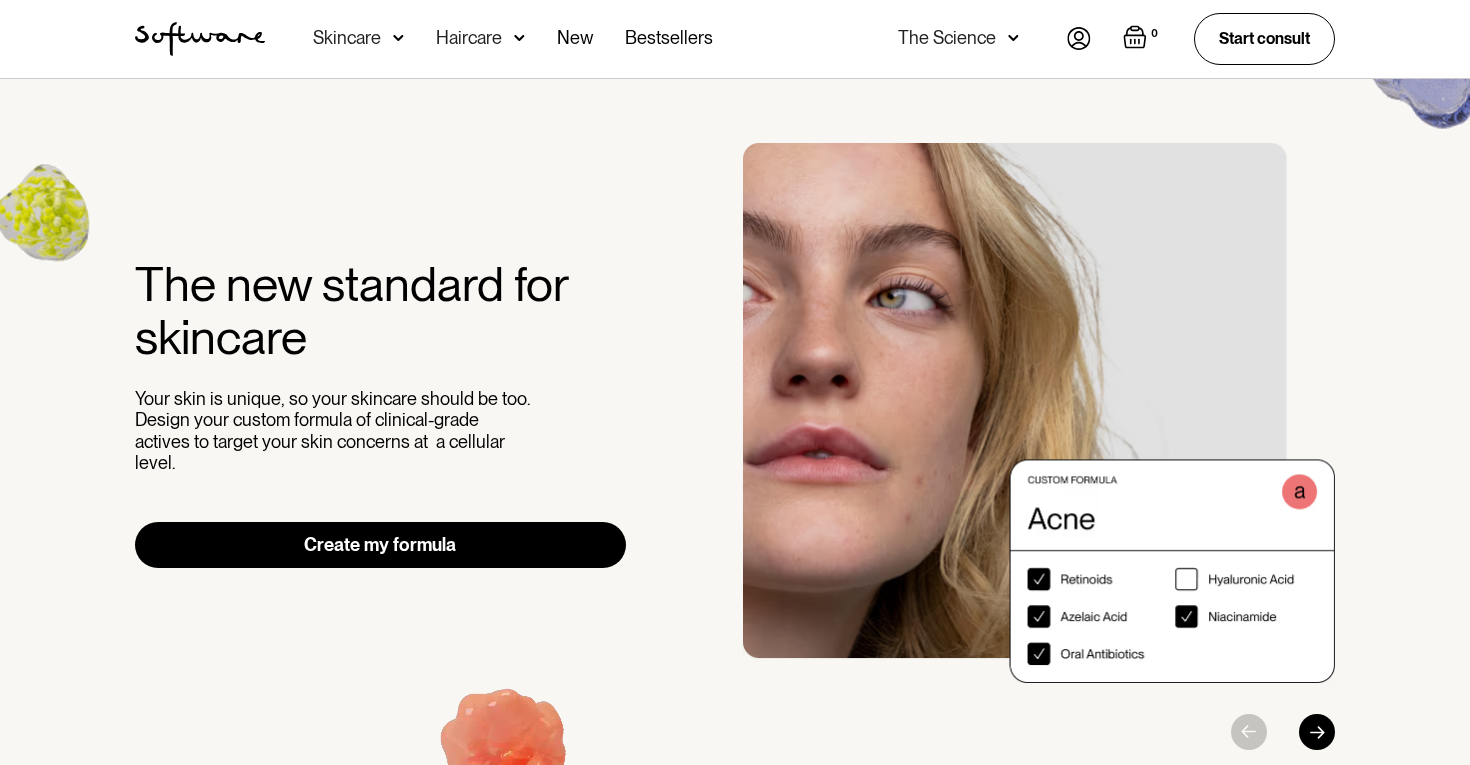 scroll, scrollTop: 0, scrollLeft: 0, axis: both 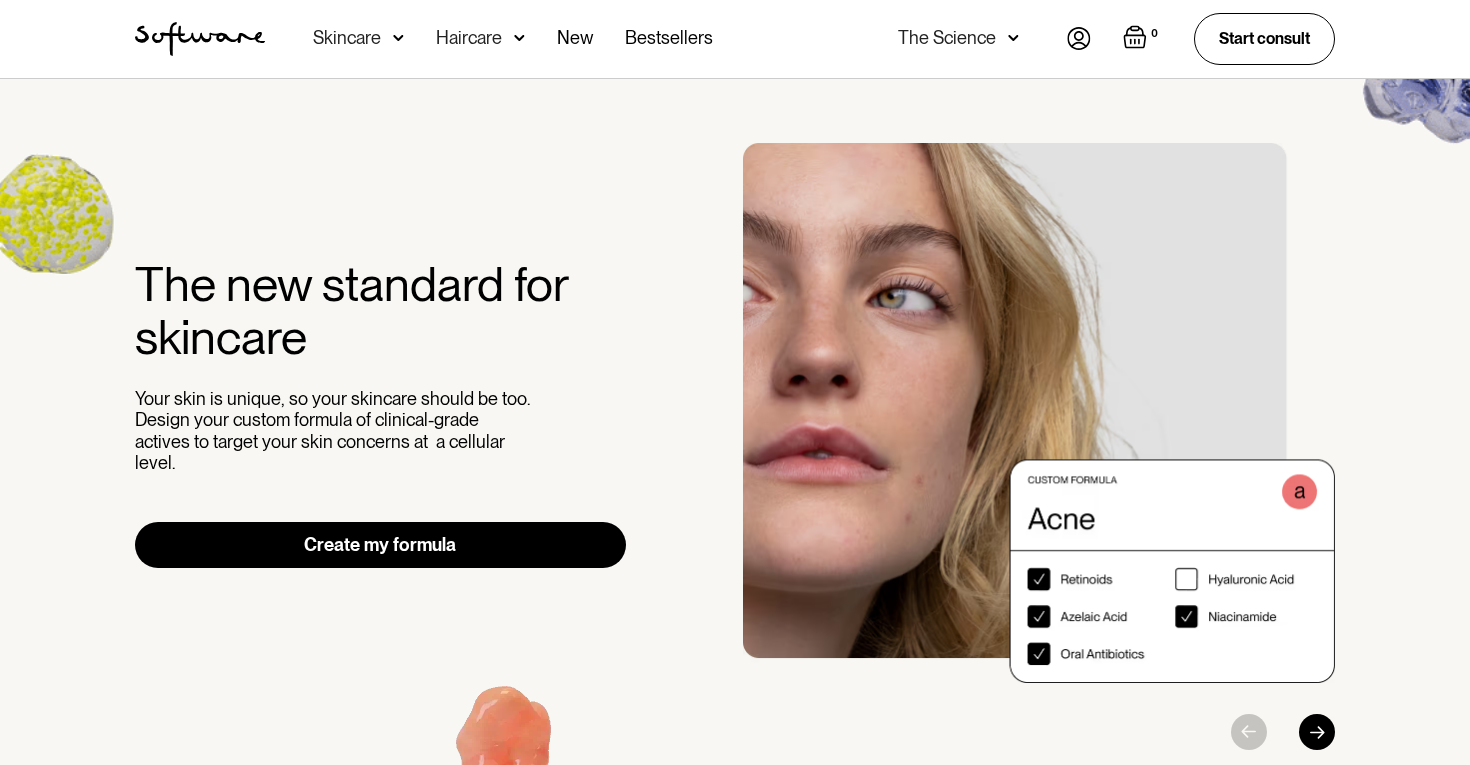 click on "Create my formula" at bounding box center [380, 545] 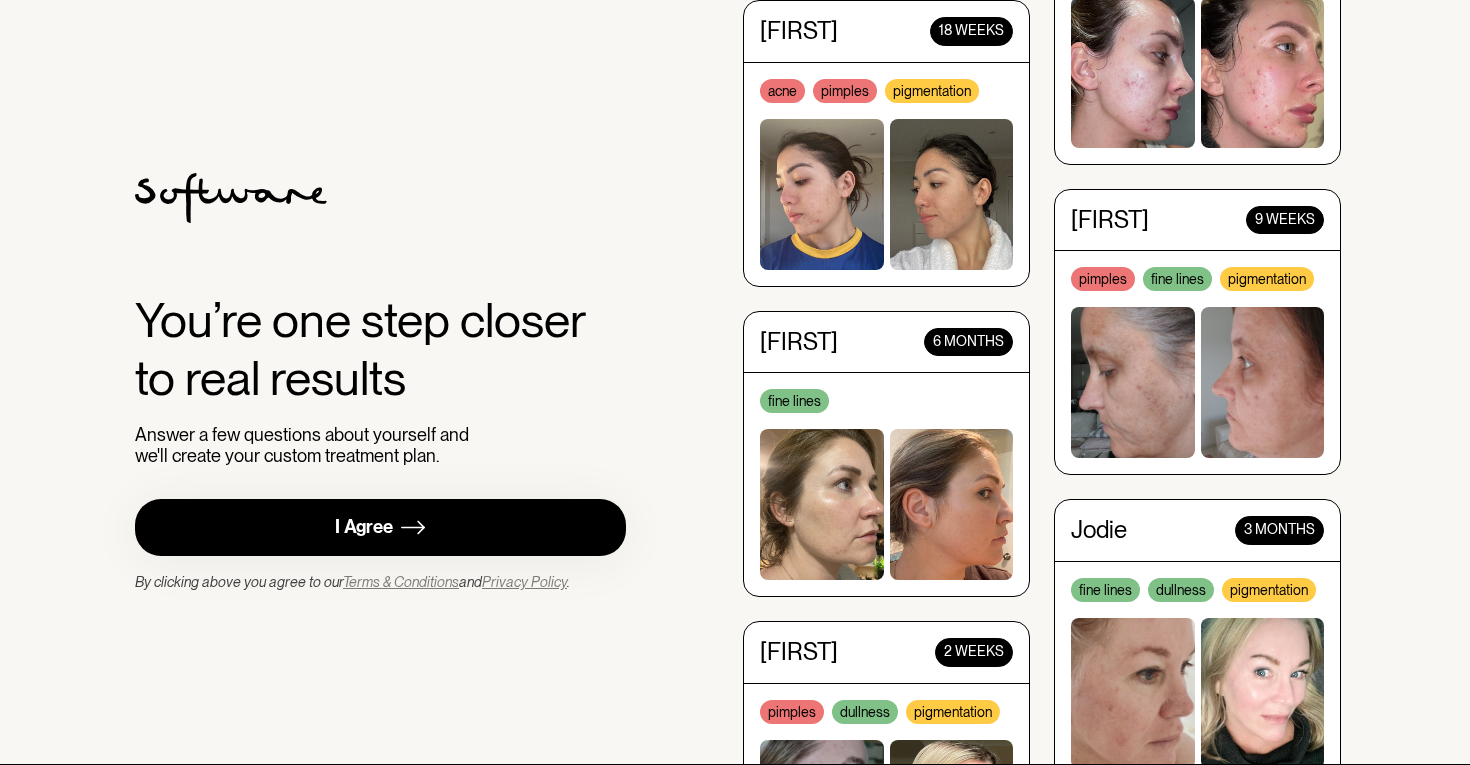 scroll, scrollTop: 0, scrollLeft: 0, axis: both 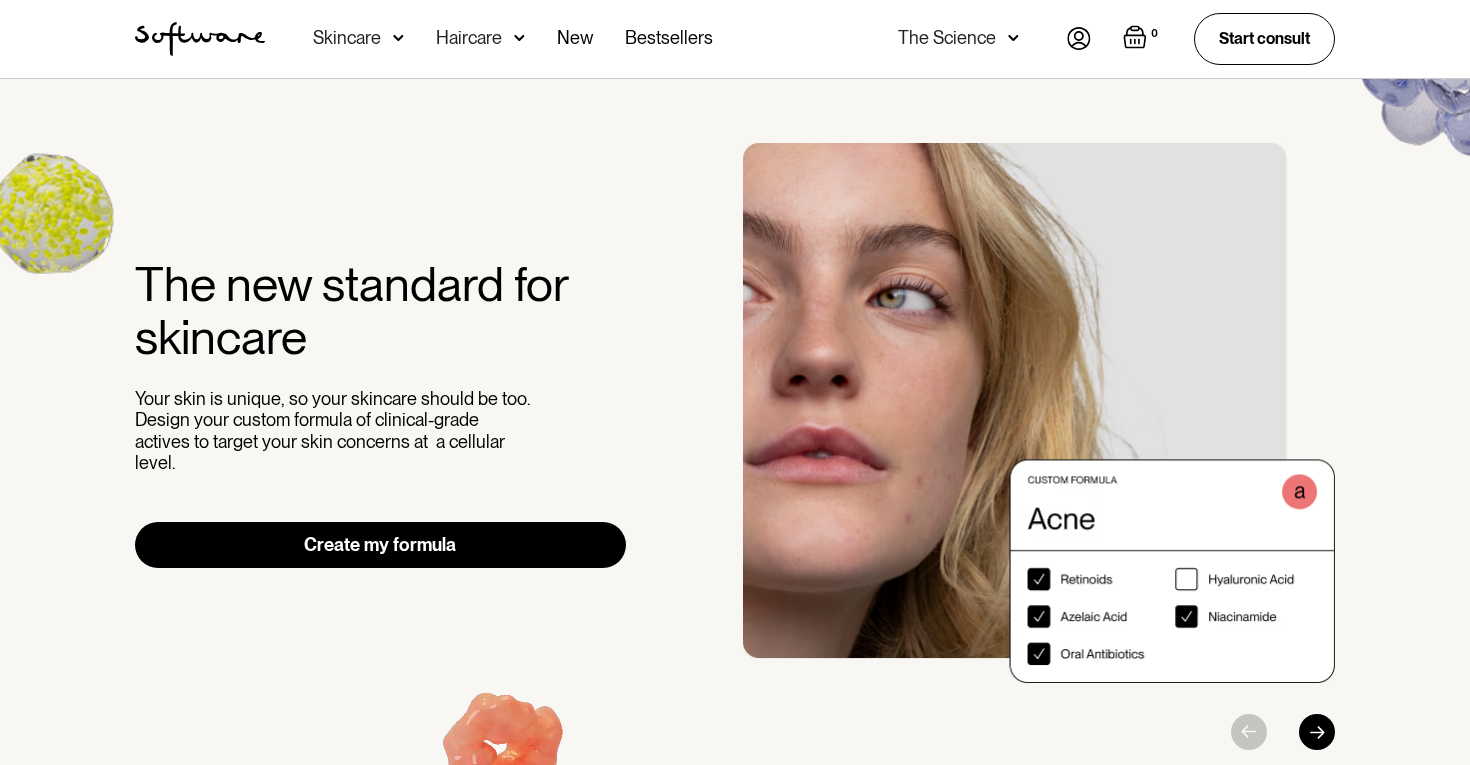 click on "Skincare" at bounding box center [347, 38] 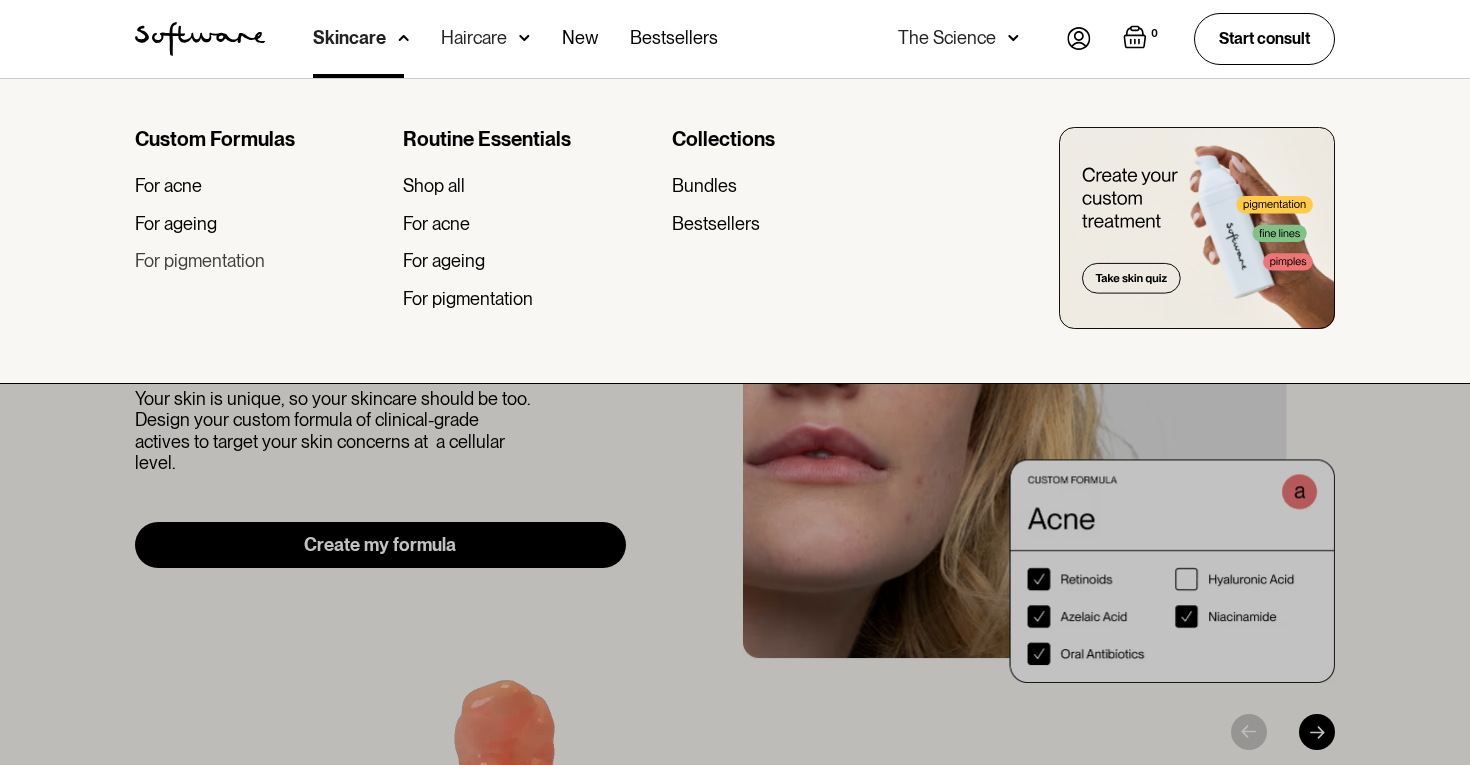 click on "For pigmentation" at bounding box center [200, 261] 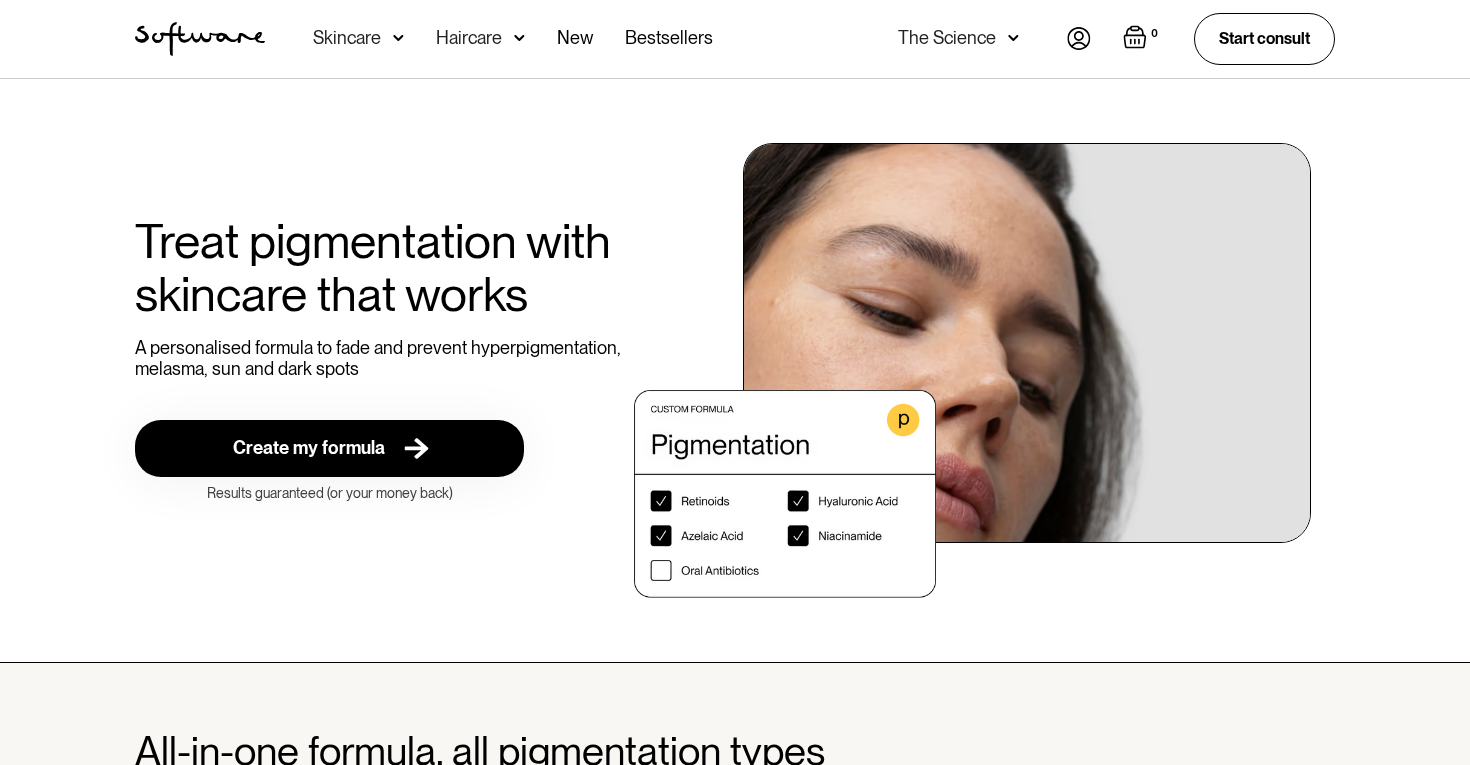 scroll, scrollTop: 0, scrollLeft: 0, axis: both 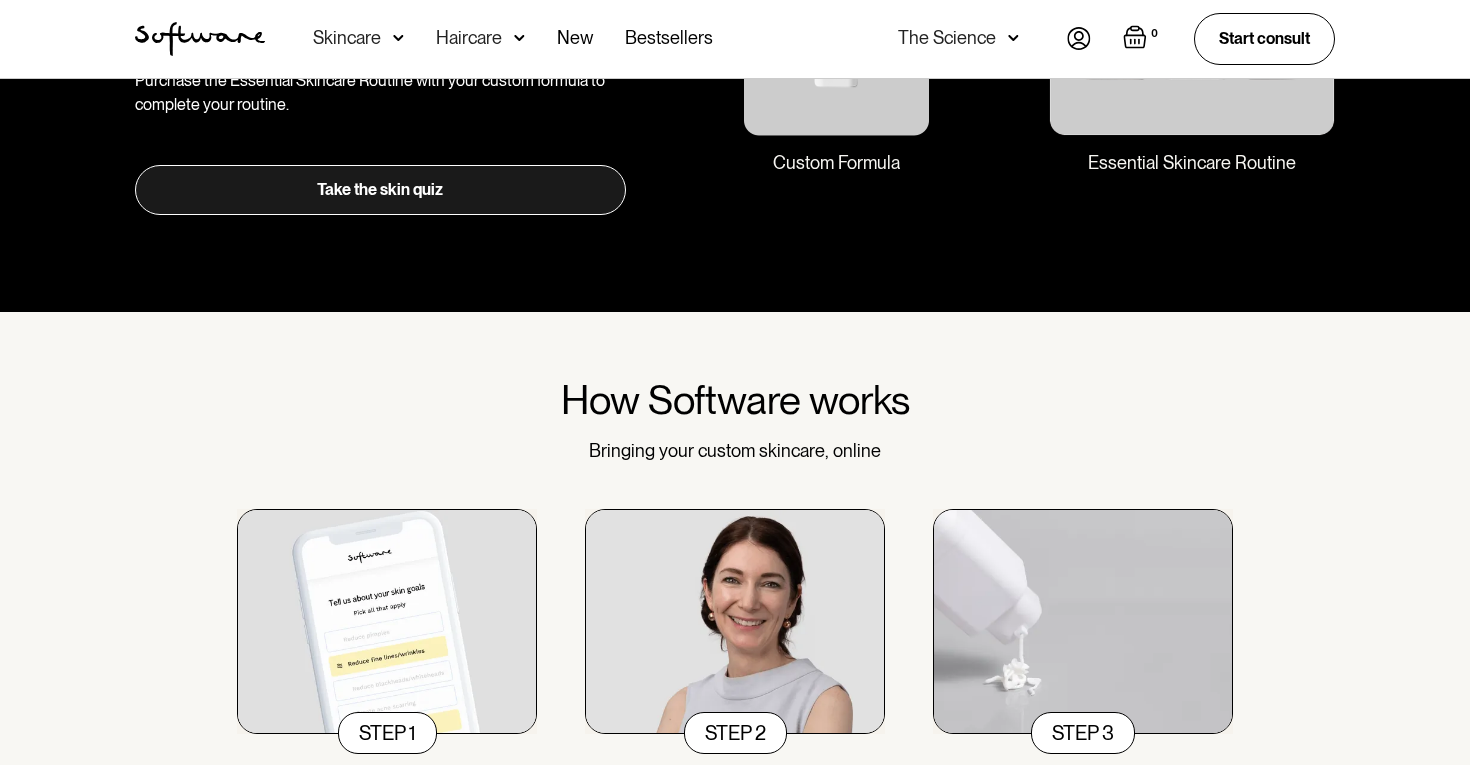 click on "Take the skin quiz" at bounding box center (380, 190) 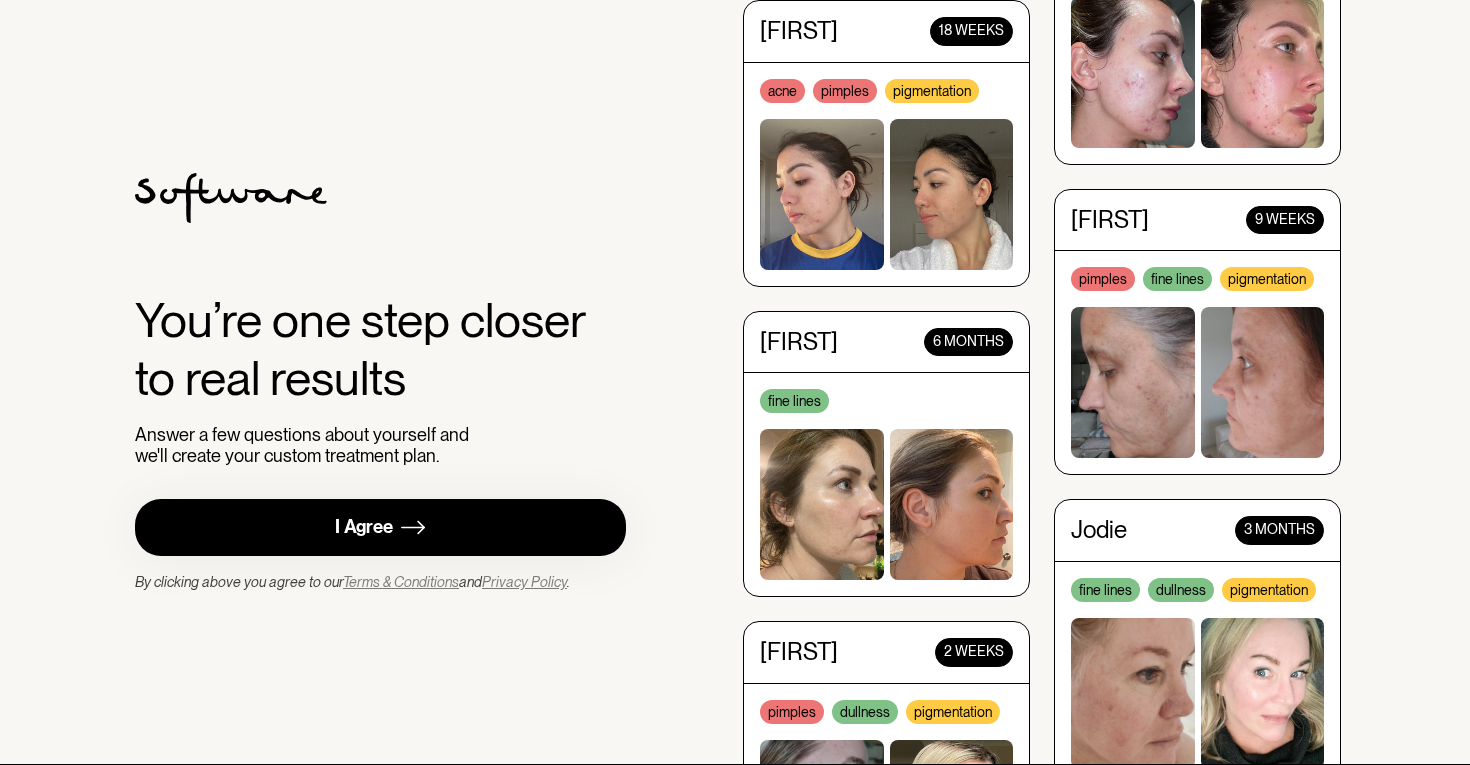 scroll, scrollTop: 0, scrollLeft: 0, axis: both 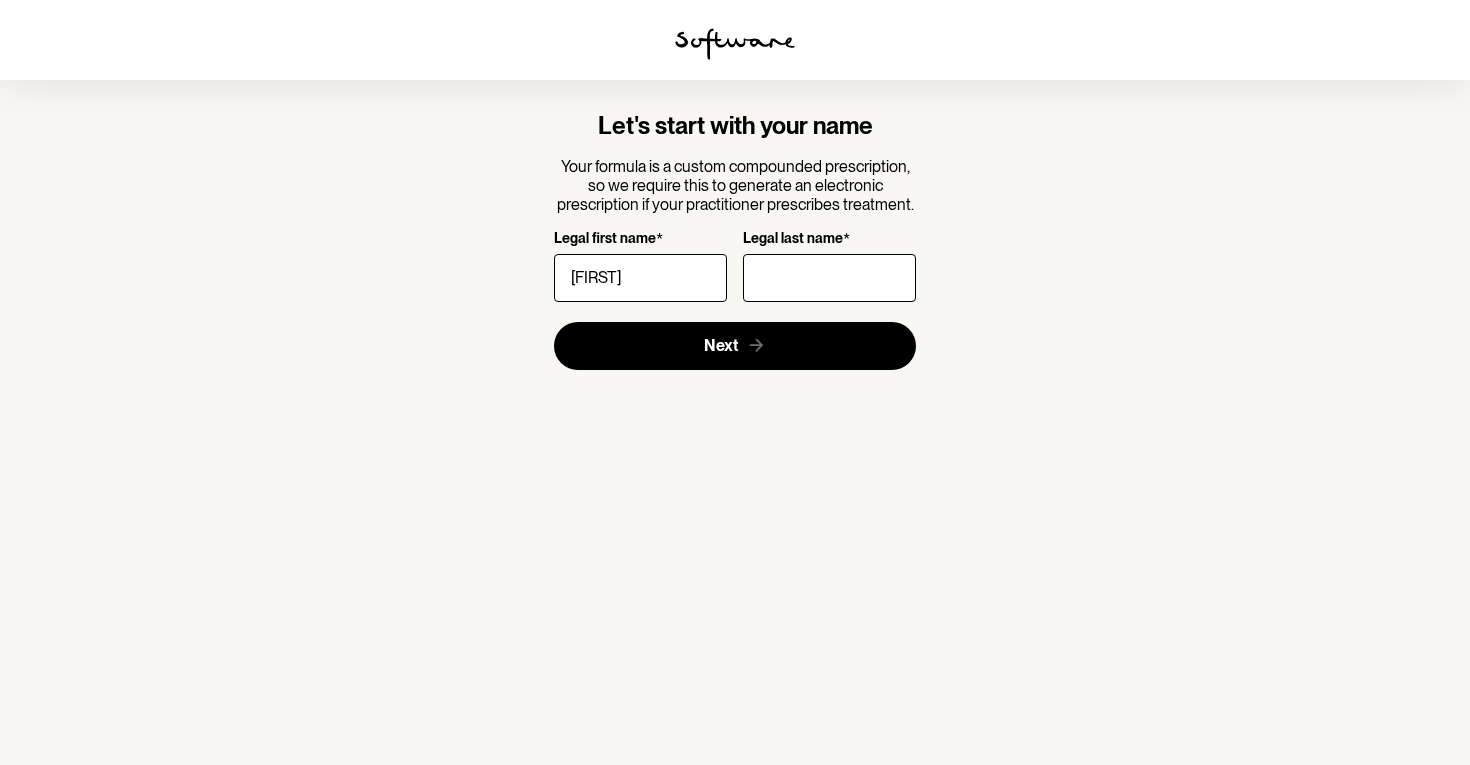 type on "[FIRST]" 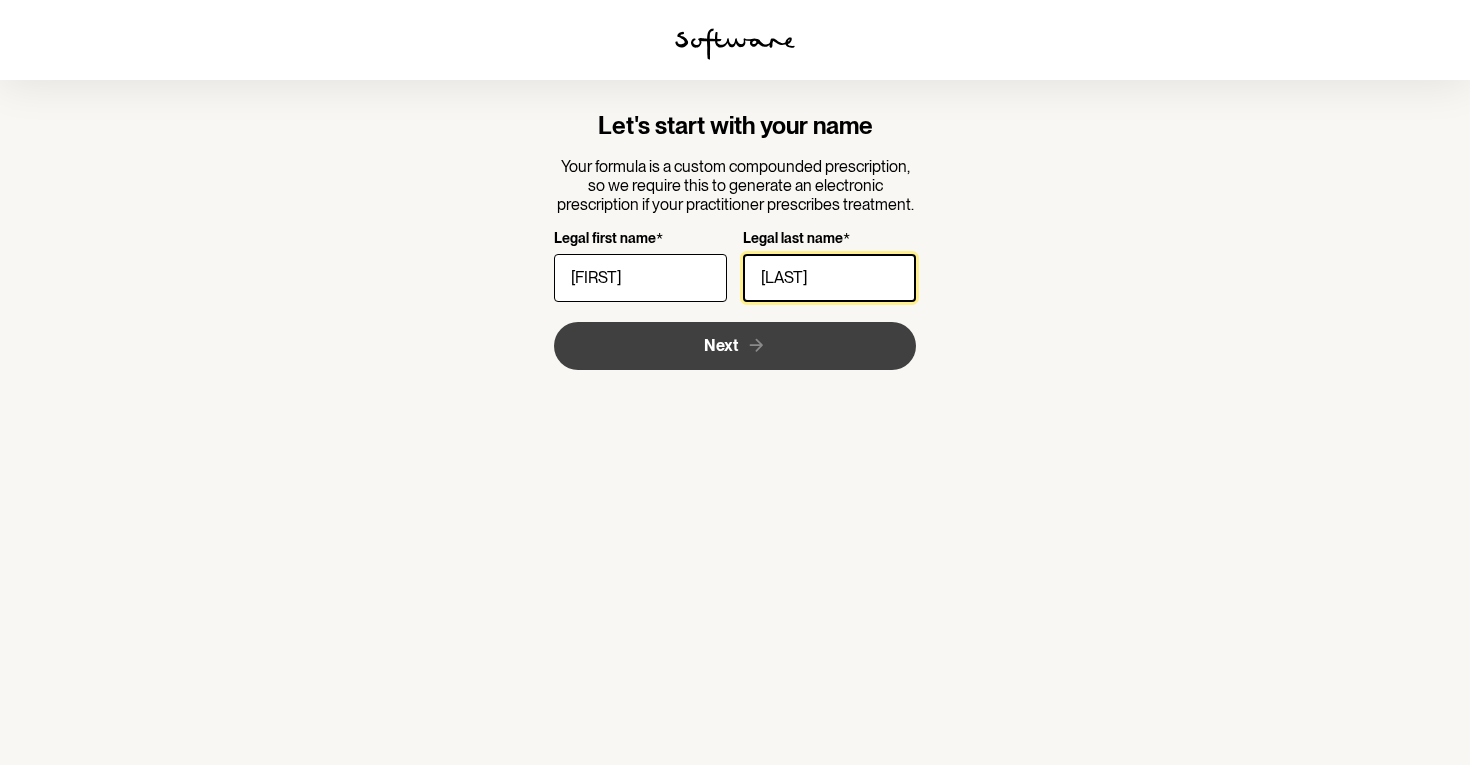 type on "[LAST]" 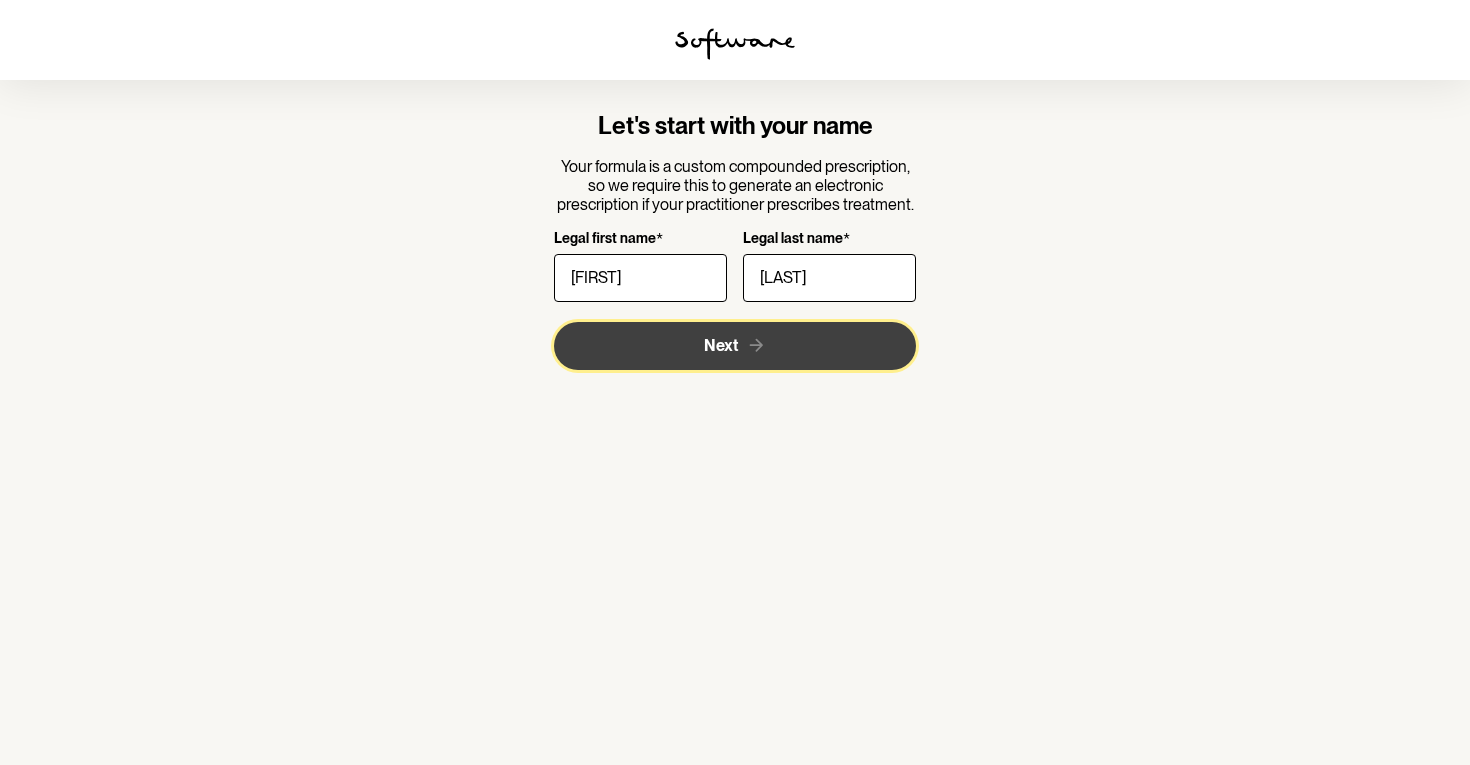 click on "Next" at bounding box center (735, 346) 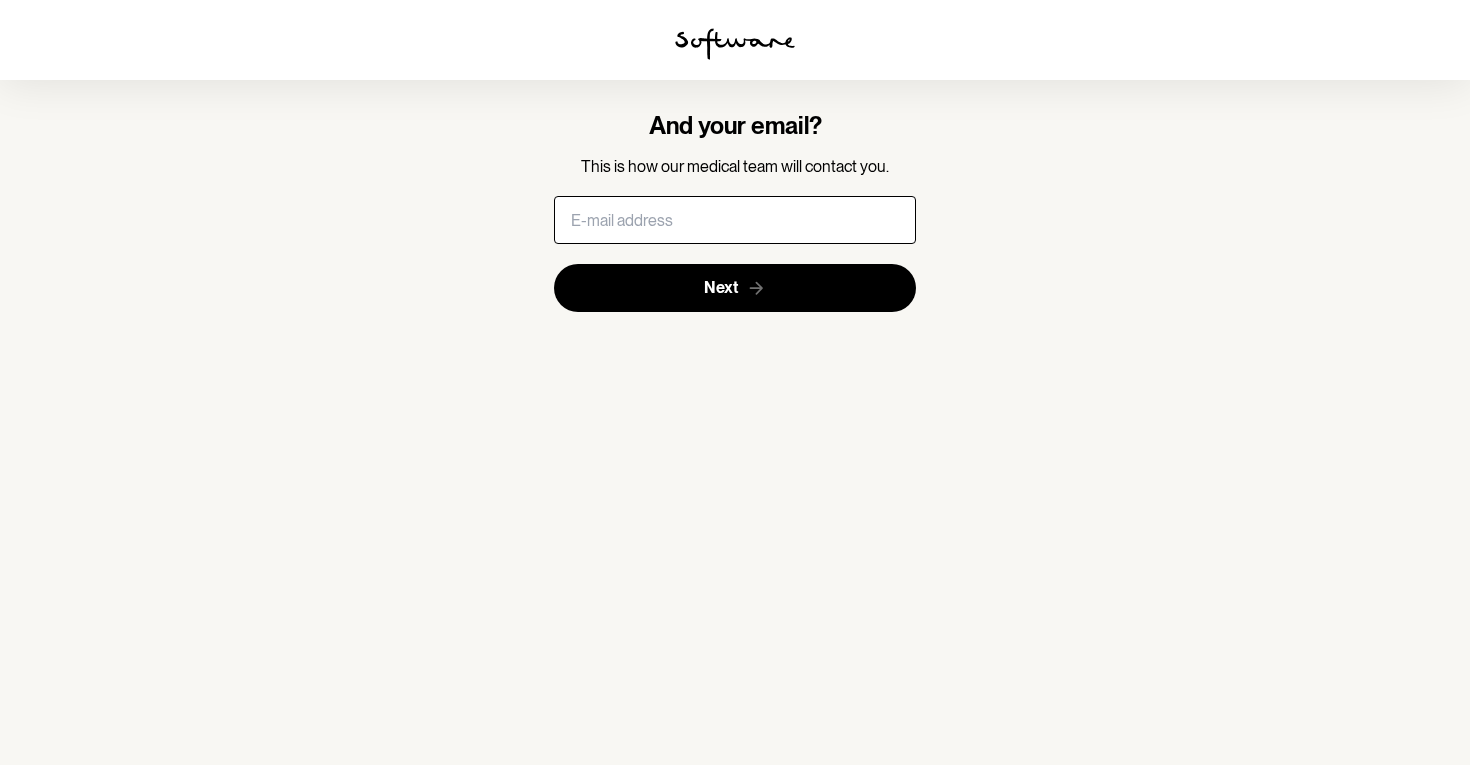 click at bounding box center (735, 220) 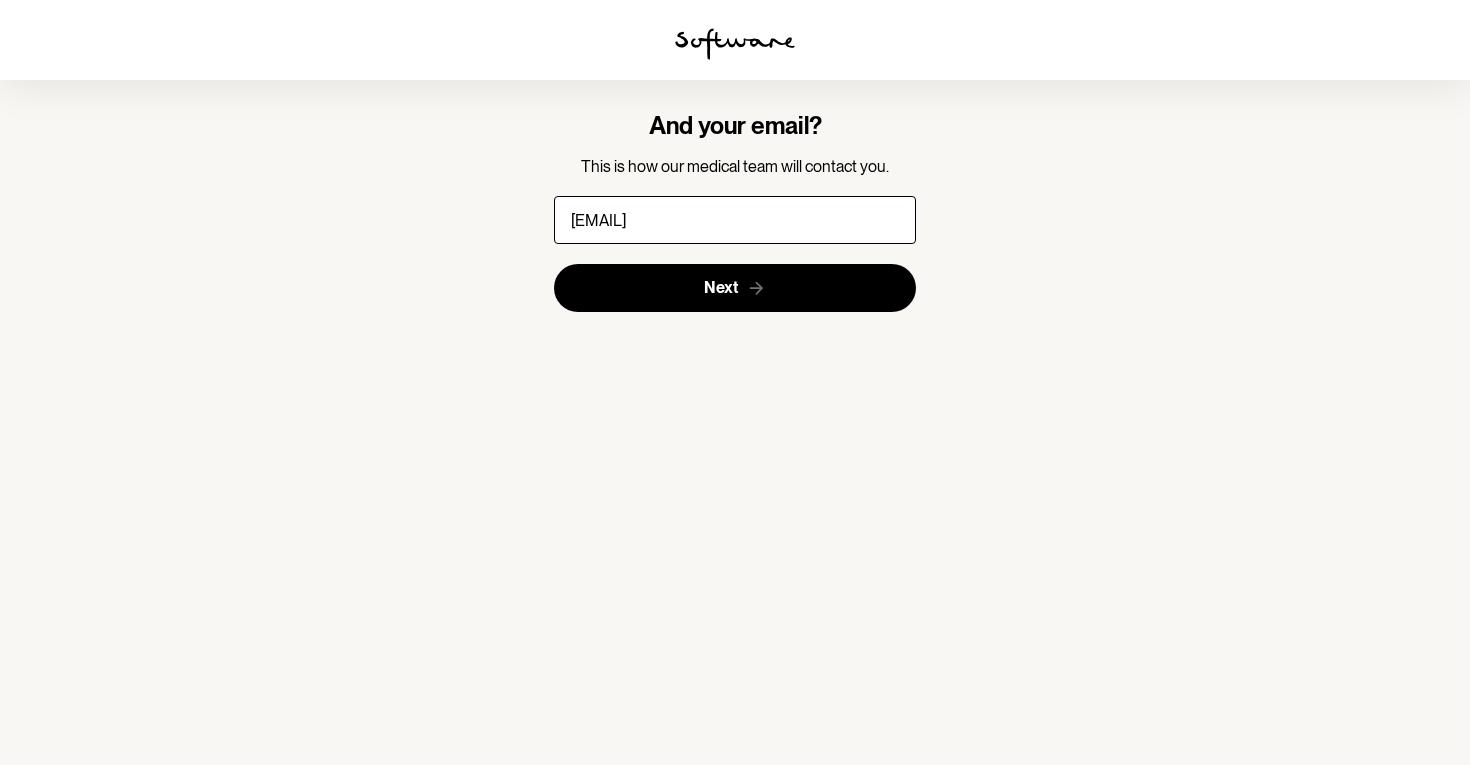 type on "[EMAIL]" 